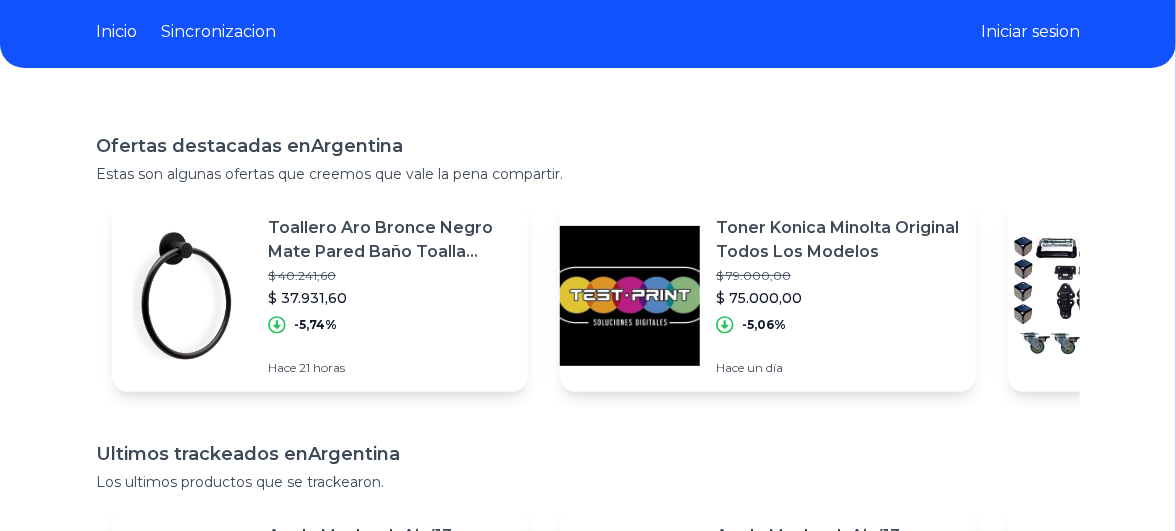 scroll, scrollTop: 0, scrollLeft: 0, axis: both 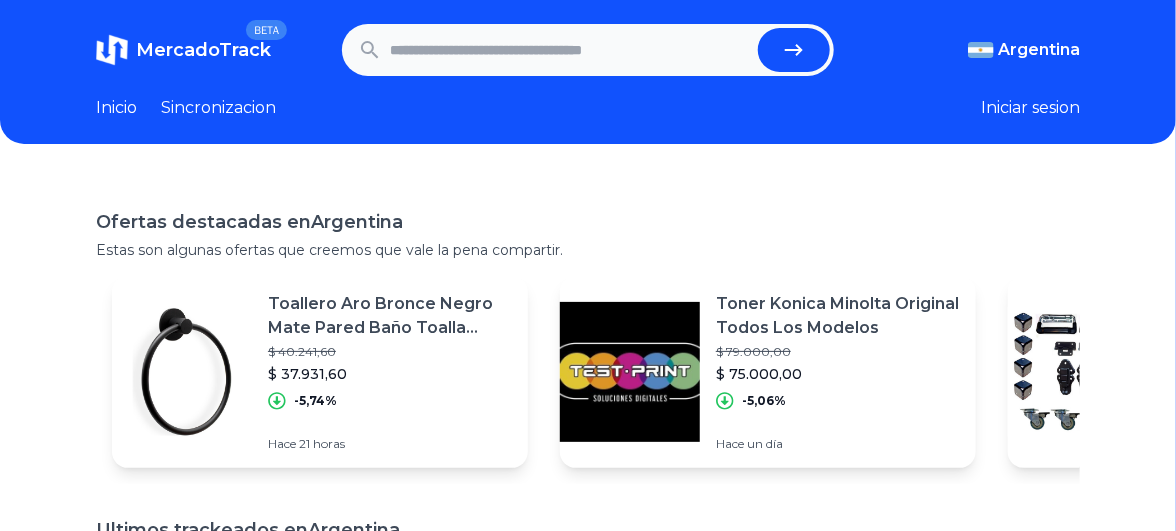 click at bounding box center [570, 50] 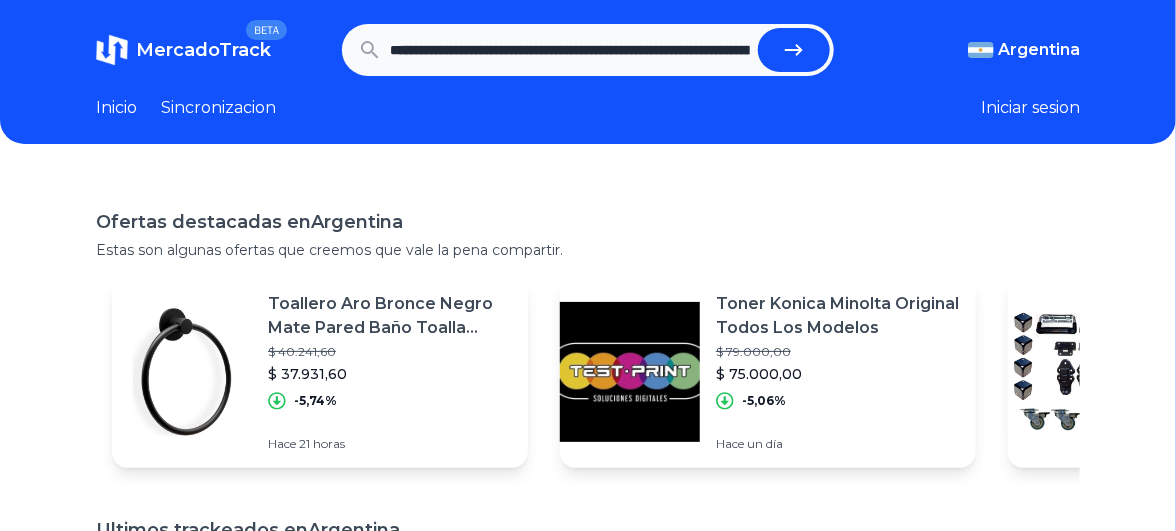 scroll, scrollTop: 0, scrollLeft: 3380, axis: horizontal 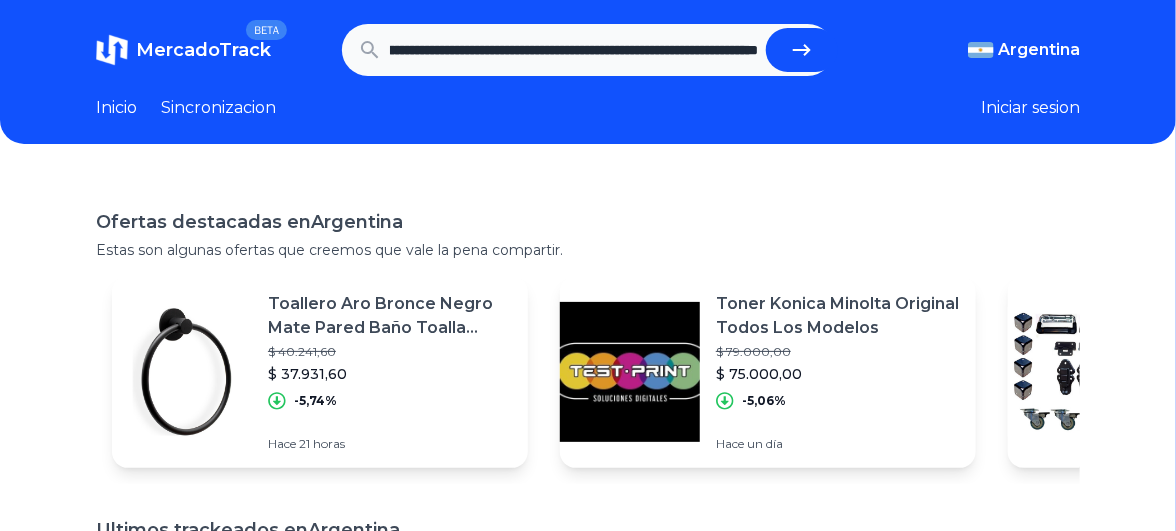 type on "**********" 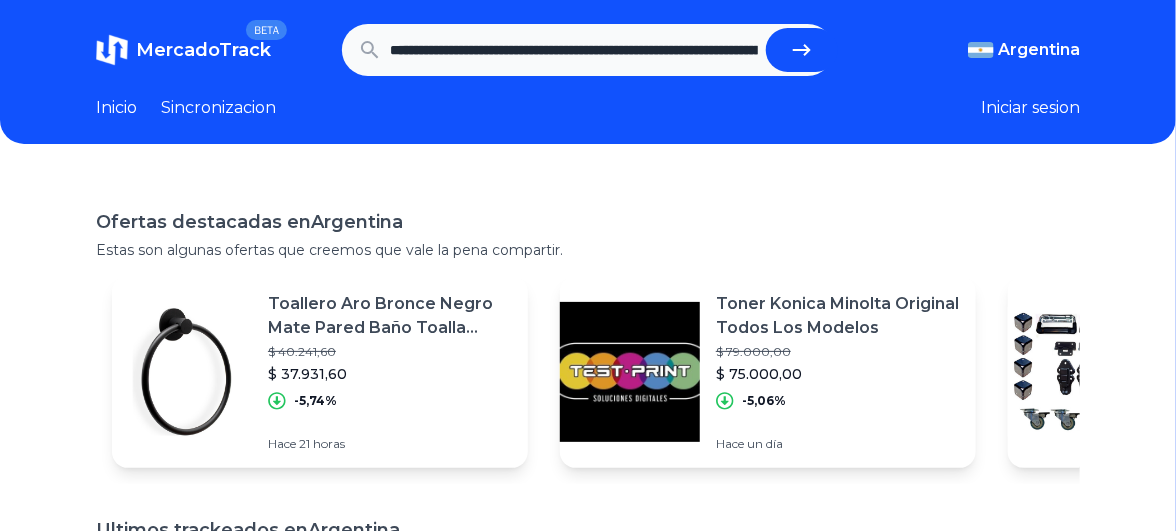 click at bounding box center [802, 50] 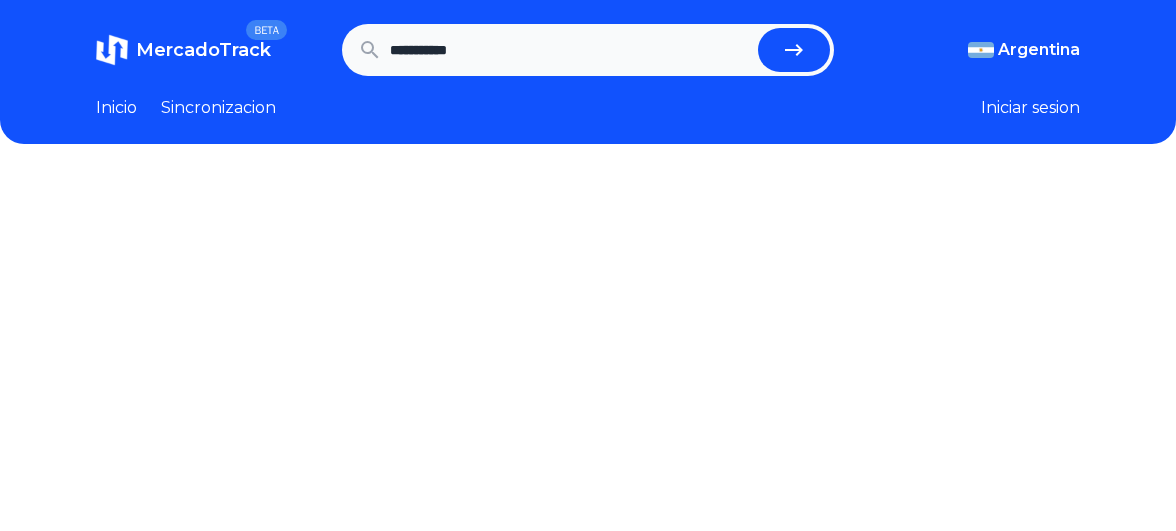scroll, scrollTop: 0, scrollLeft: 0, axis: both 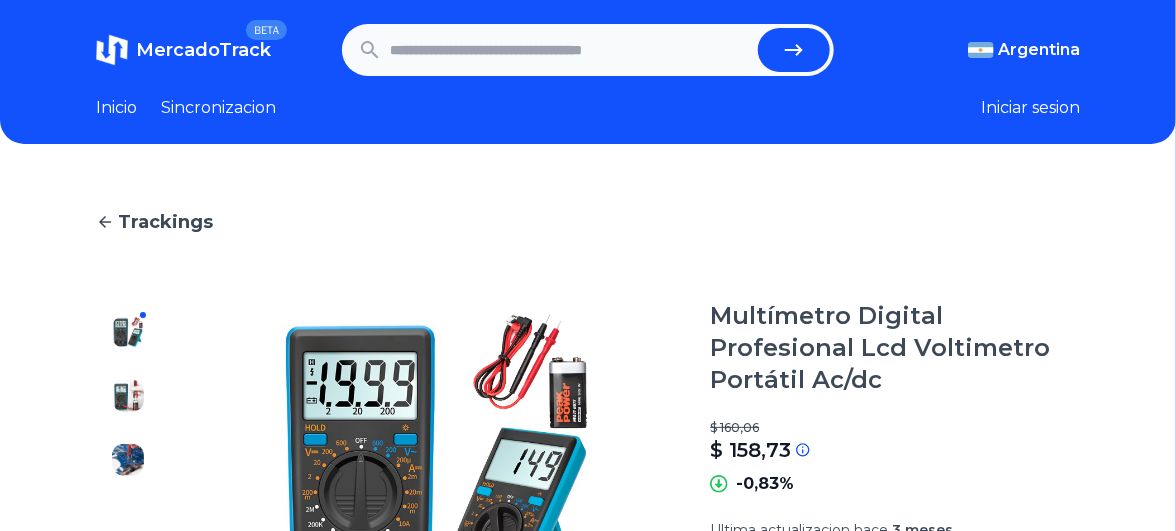 click at bounding box center [570, 50] 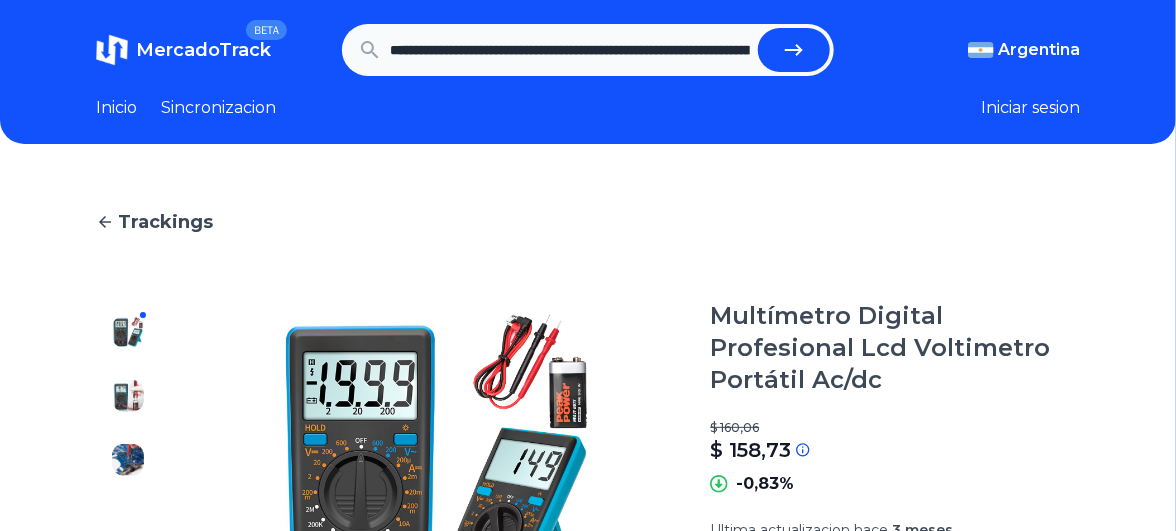 scroll, scrollTop: 0, scrollLeft: 3662, axis: horizontal 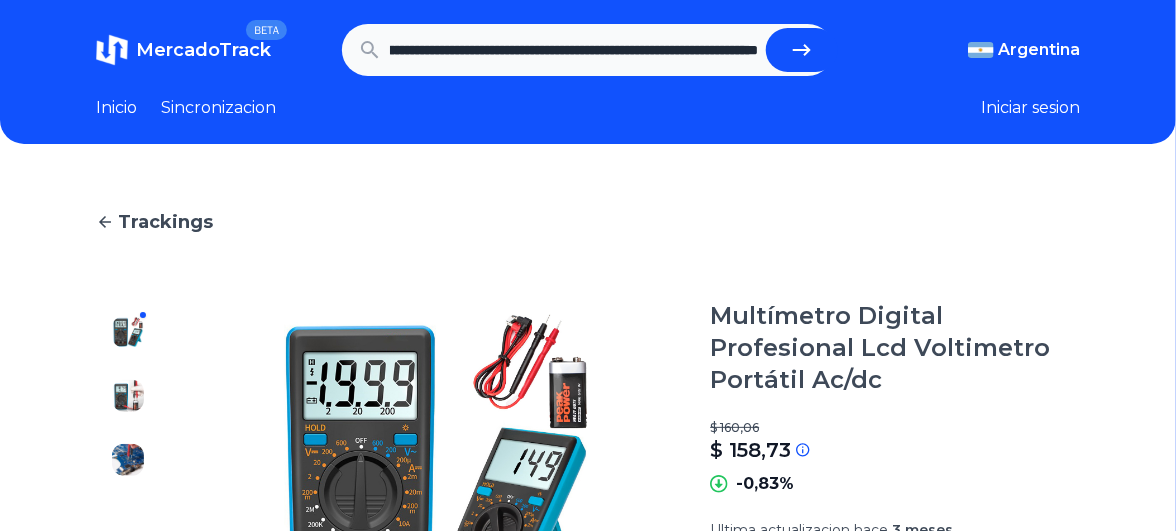 type on "**********" 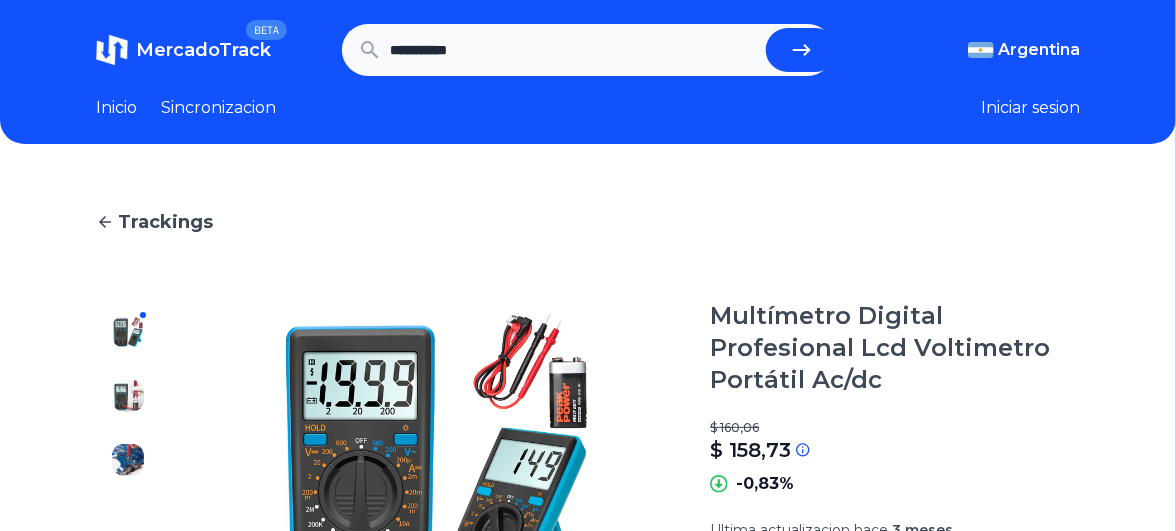 scroll, scrollTop: 0, scrollLeft: 0, axis: both 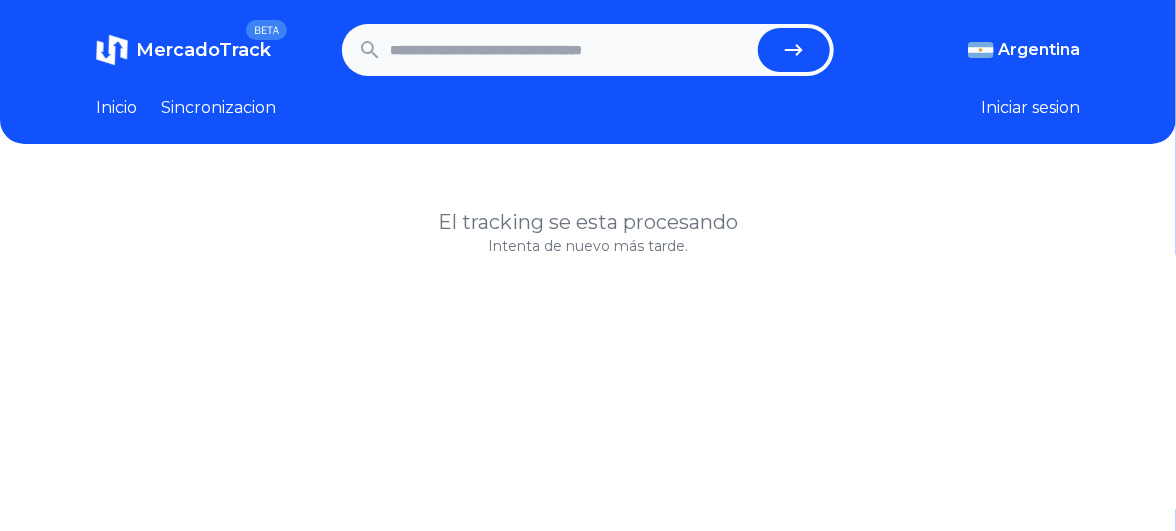 click at bounding box center (570, 50) 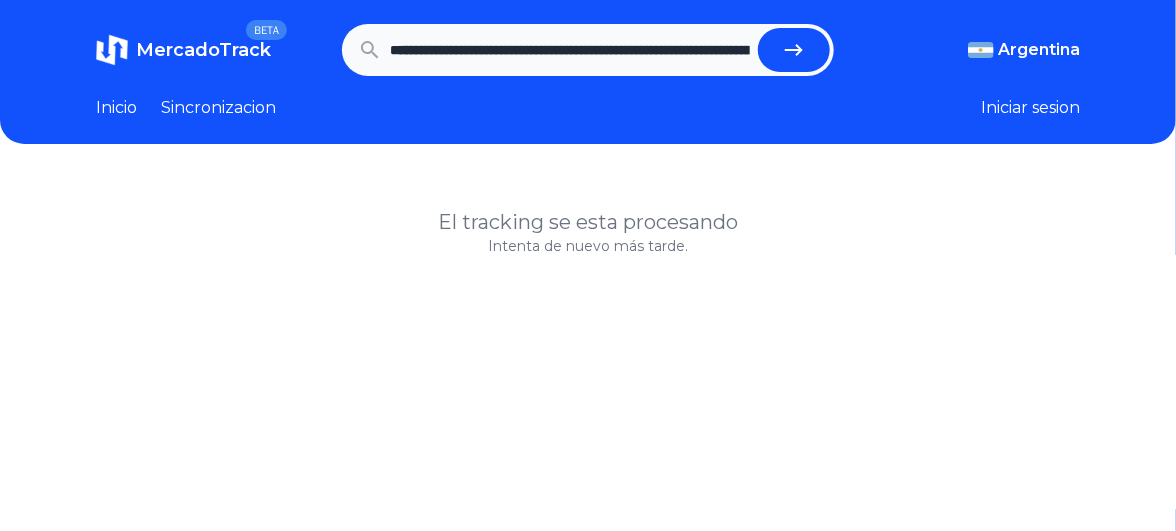 scroll, scrollTop: 0, scrollLeft: 3662, axis: horizontal 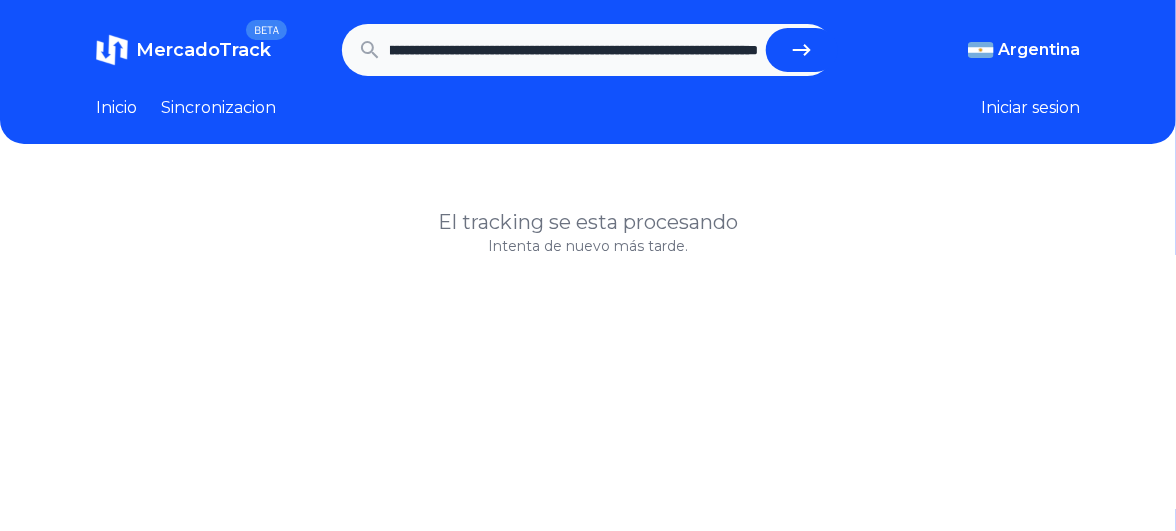 type on "**********" 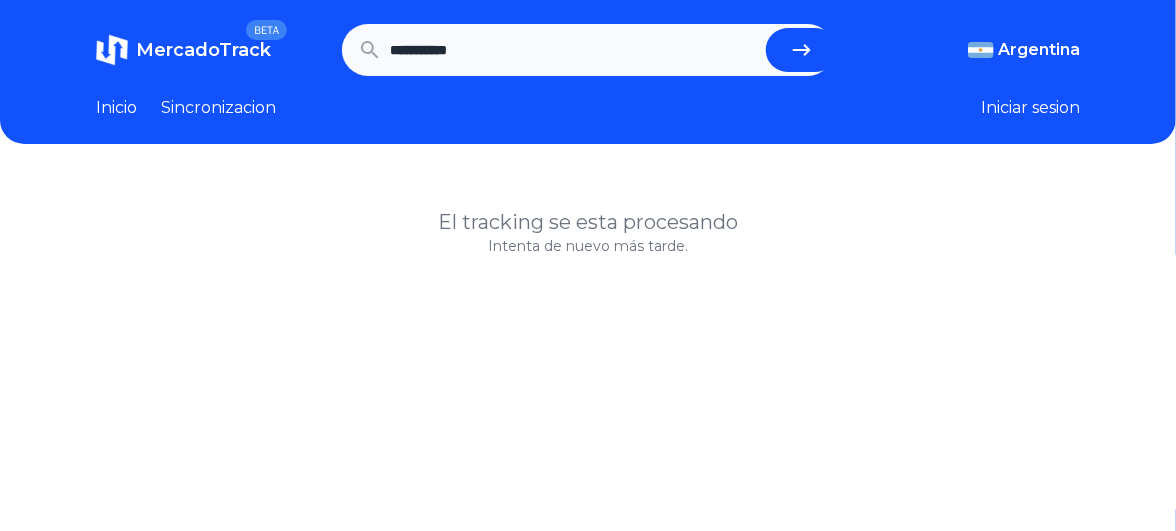 scroll, scrollTop: 0, scrollLeft: 0, axis: both 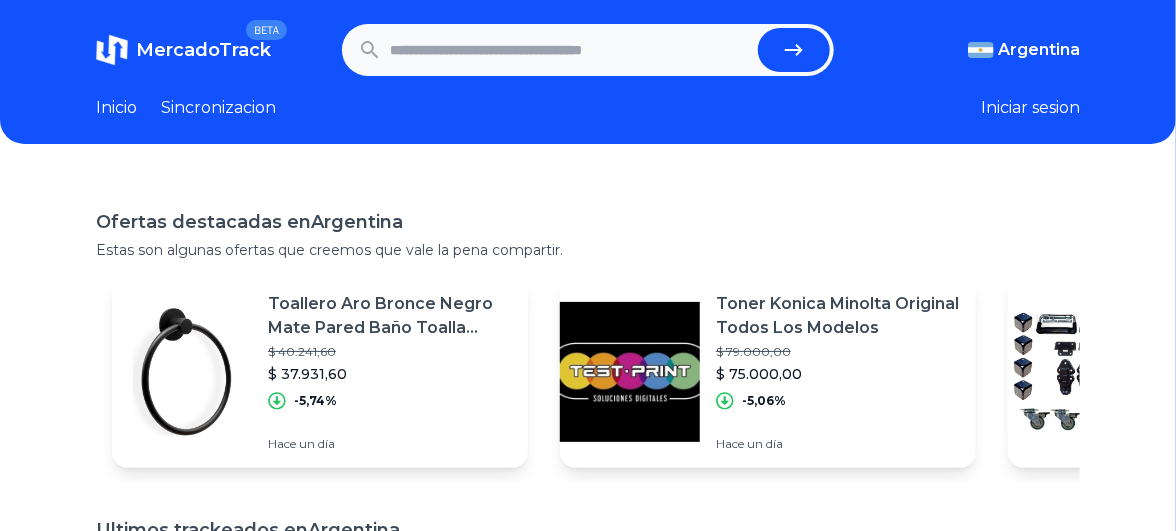 click at bounding box center (570, 50) 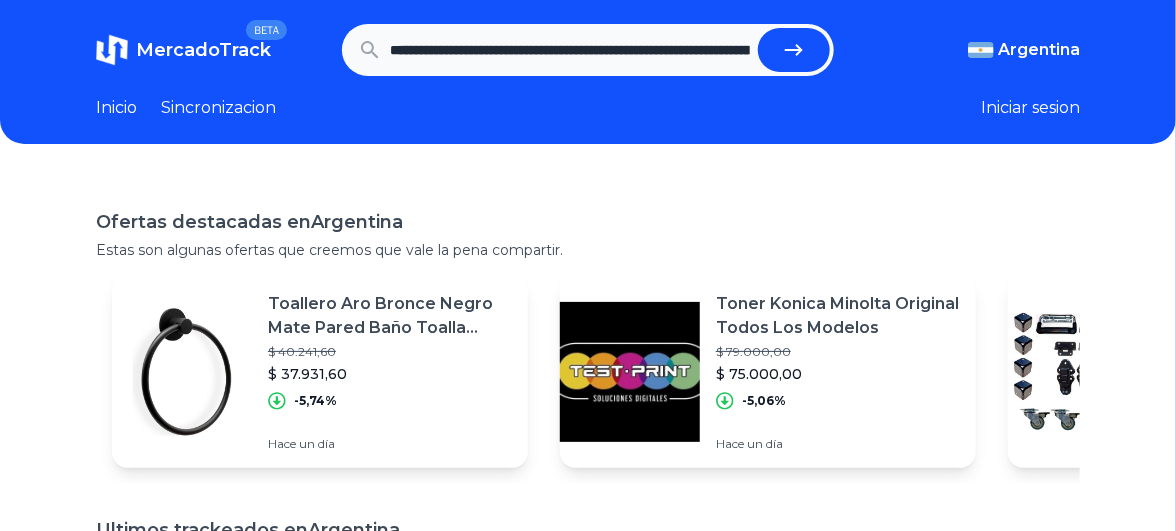 scroll, scrollTop: 0, scrollLeft: 3662, axis: horizontal 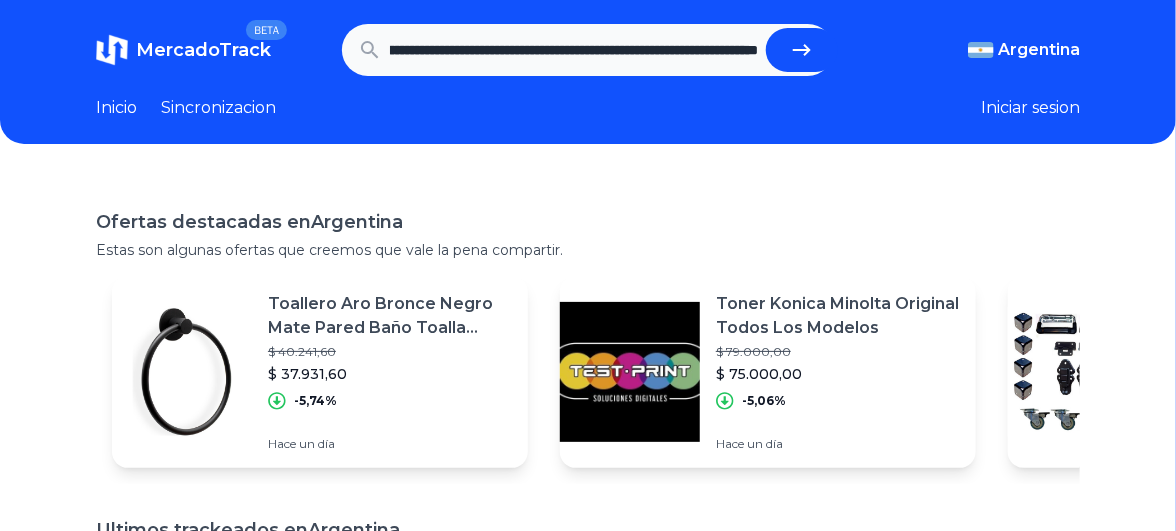 type on "**********" 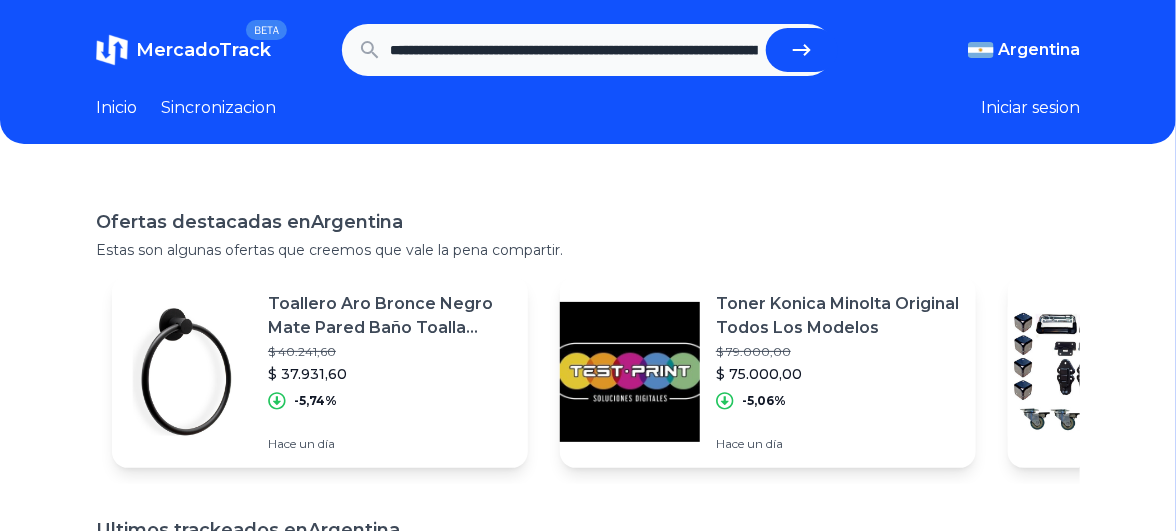 click at bounding box center [802, 50] 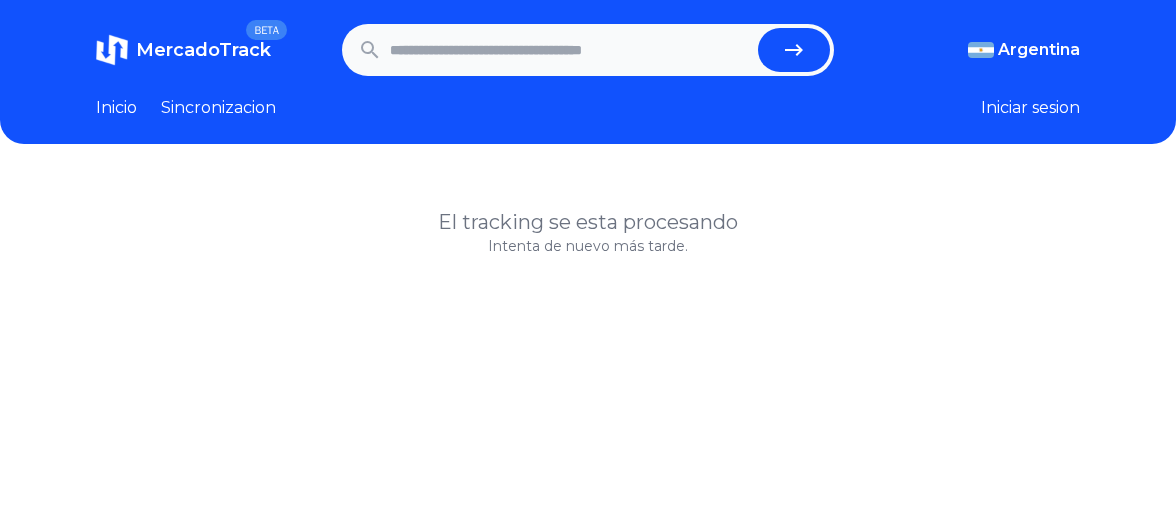 scroll, scrollTop: 0, scrollLeft: 0, axis: both 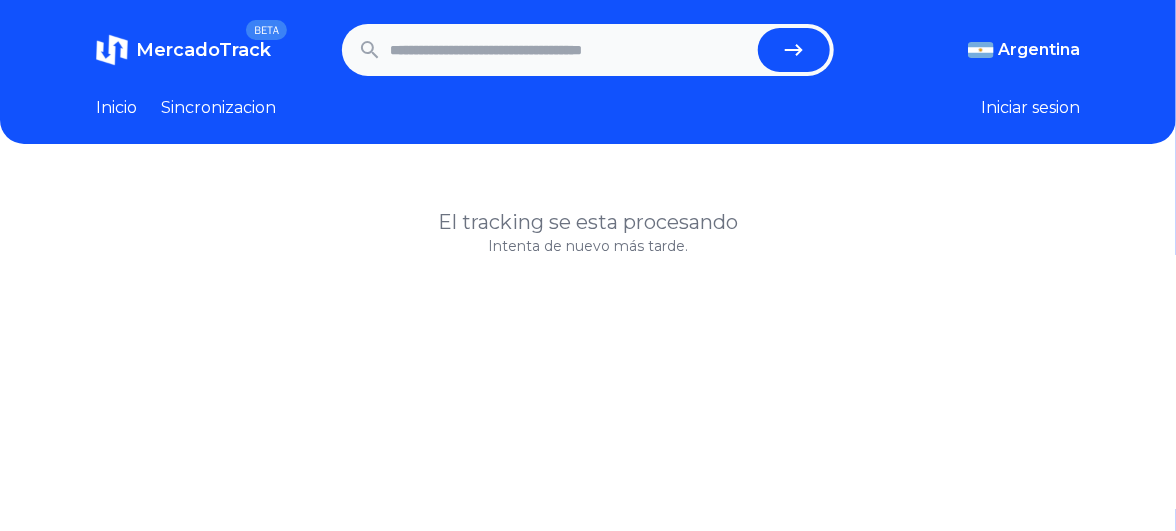click at bounding box center (570, 50) 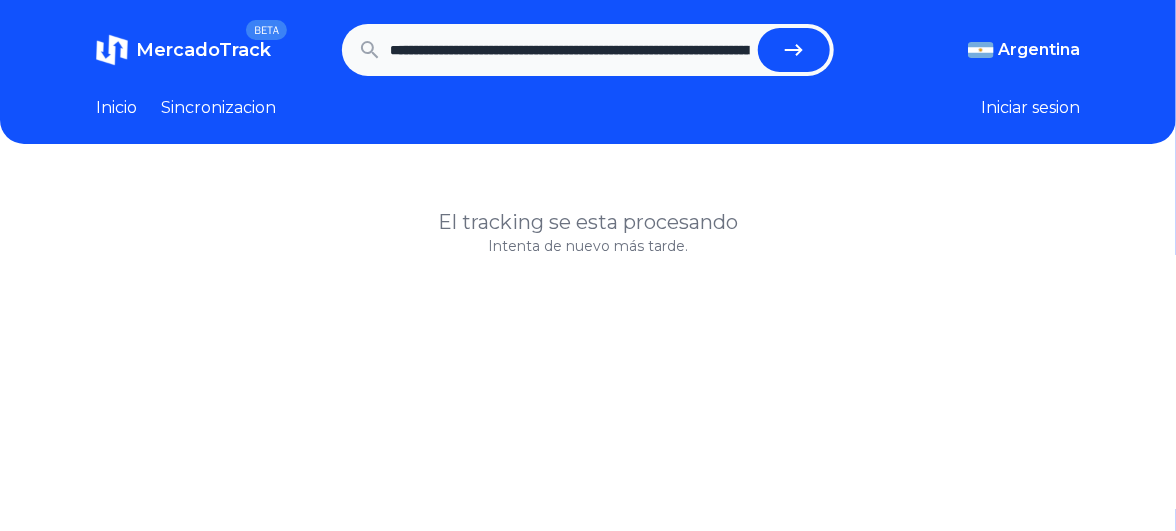 scroll, scrollTop: 0, scrollLeft: 3558, axis: horizontal 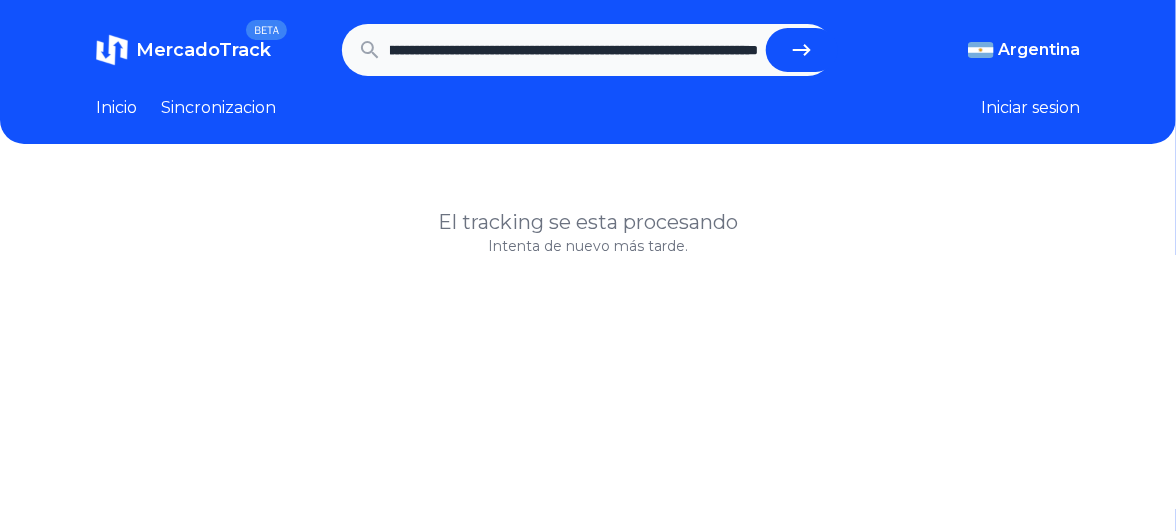 type on "**********" 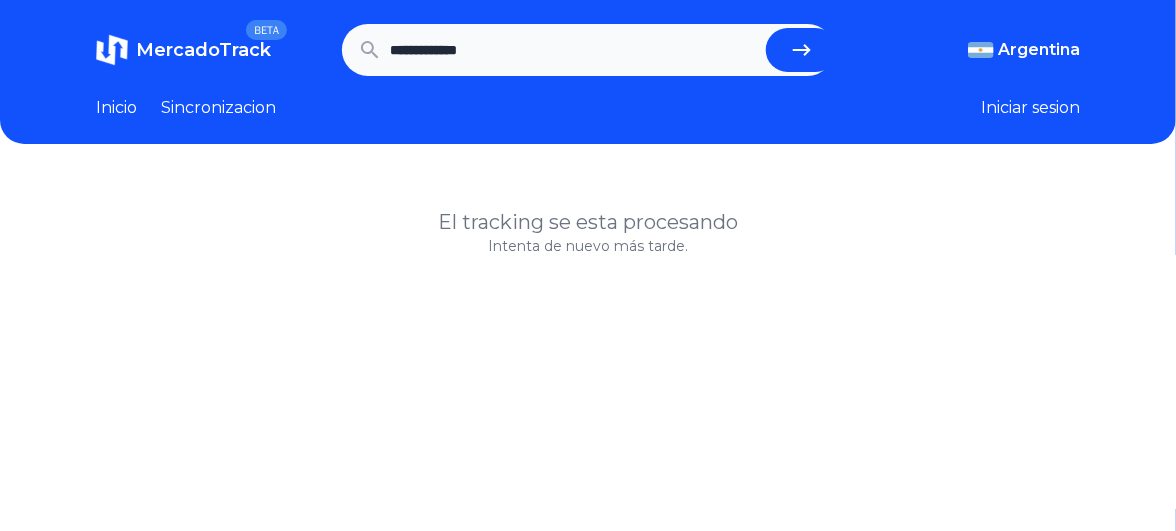 scroll, scrollTop: 0, scrollLeft: 0, axis: both 